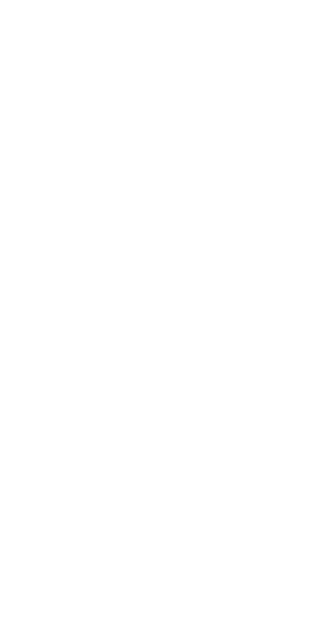 scroll, scrollTop: 0, scrollLeft: 0, axis: both 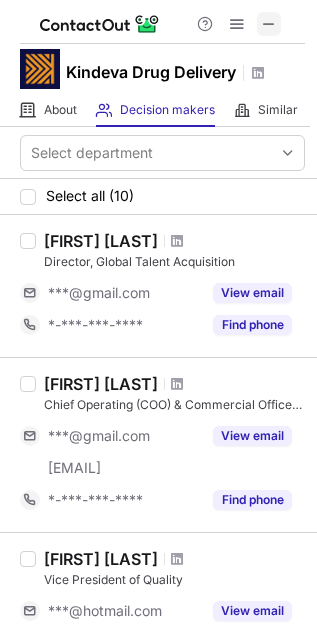click at bounding box center (269, 24) 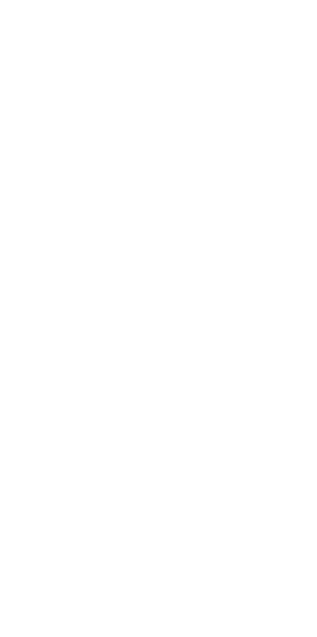 scroll, scrollTop: 0, scrollLeft: 0, axis: both 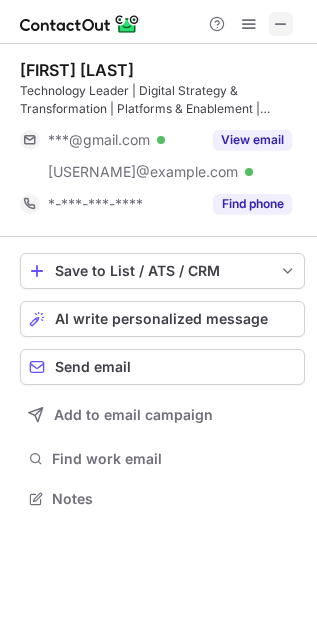 click at bounding box center [281, 24] 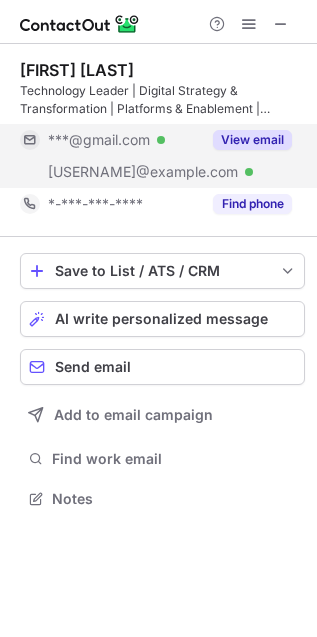 click on "***@bestbuy.com" at bounding box center (143, 172) 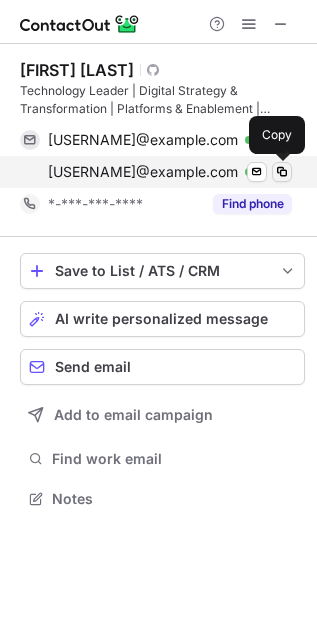click at bounding box center [282, 172] 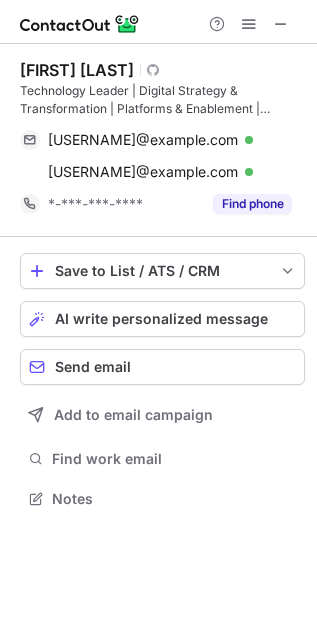 click on "Help & Support" at bounding box center (158, 22) 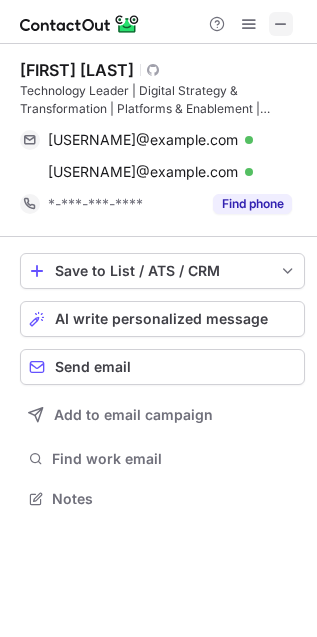 click at bounding box center [281, 24] 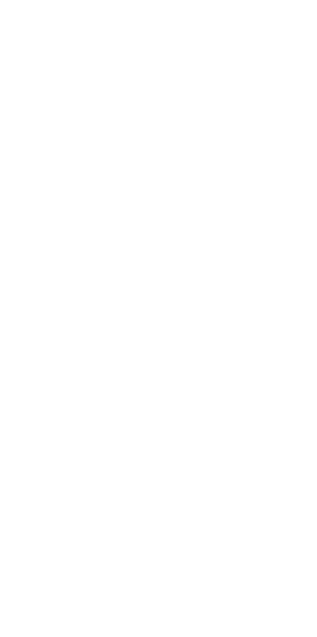 scroll, scrollTop: 0, scrollLeft: 0, axis: both 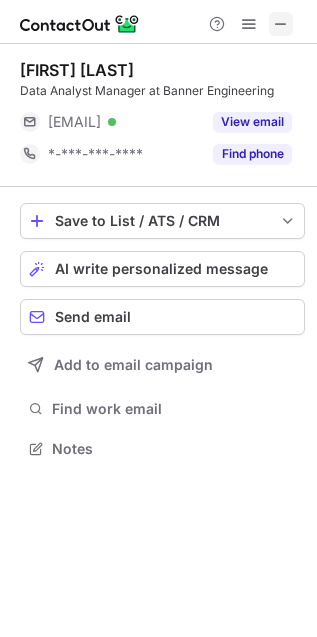 click at bounding box center (281, 24) 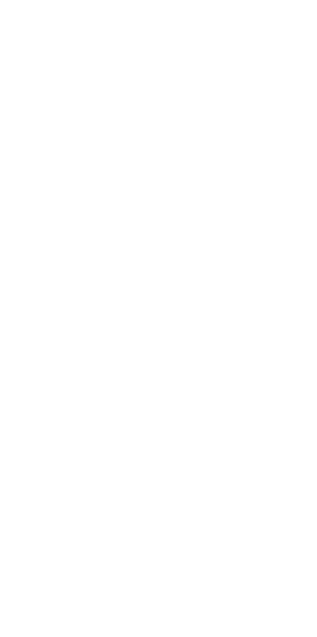 scroll, scrollTop: 0, scrollLeft: 0, axis: both 